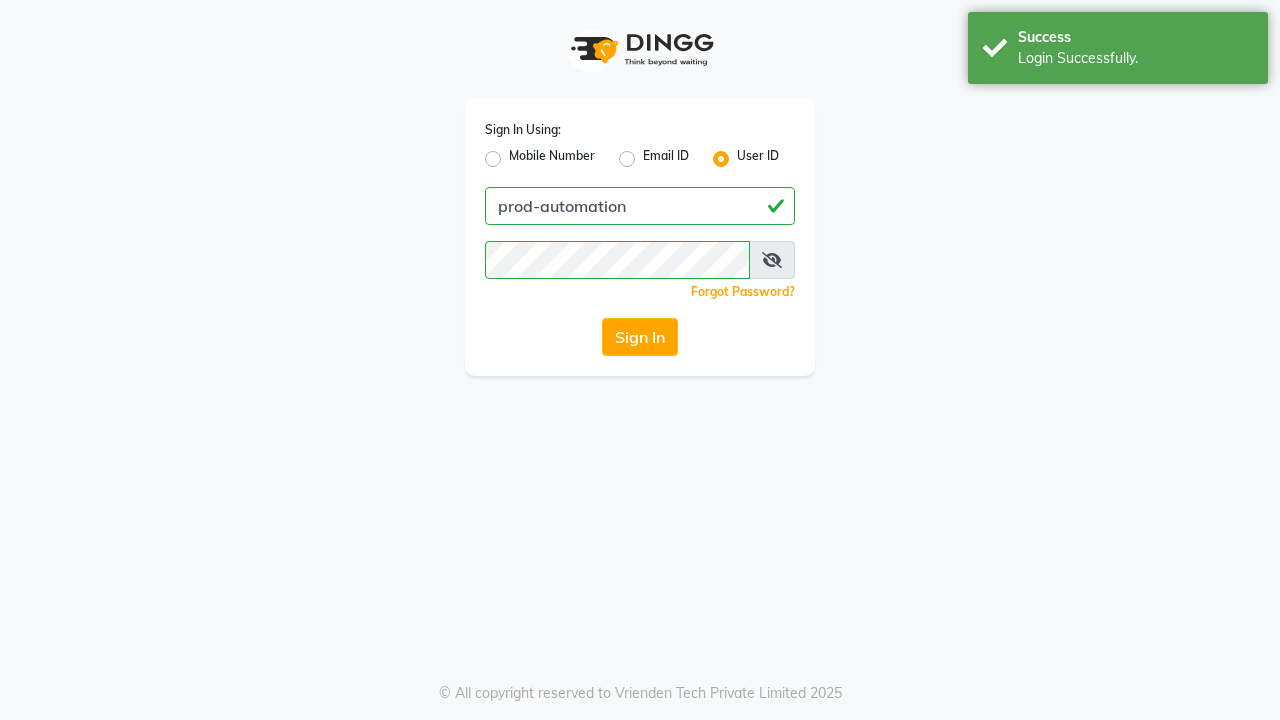scroll, scrollTop: 0, scrollLeft: 0, axis: both 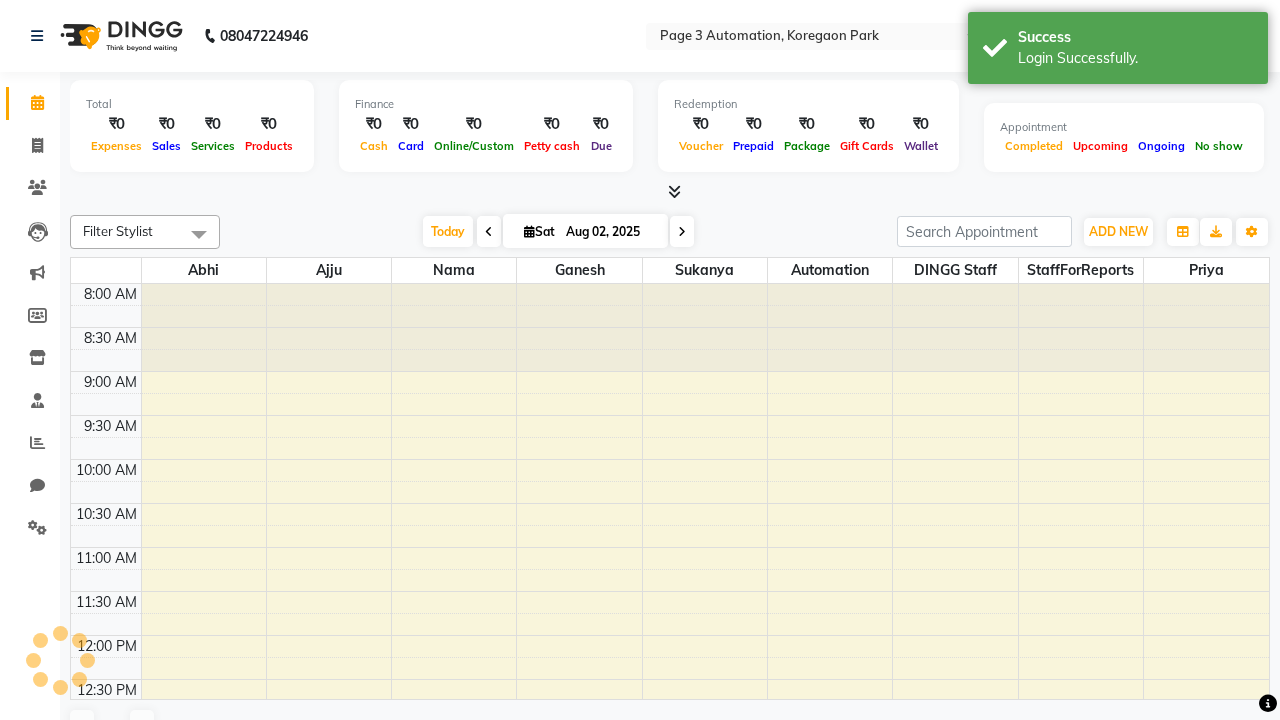 select on "en" 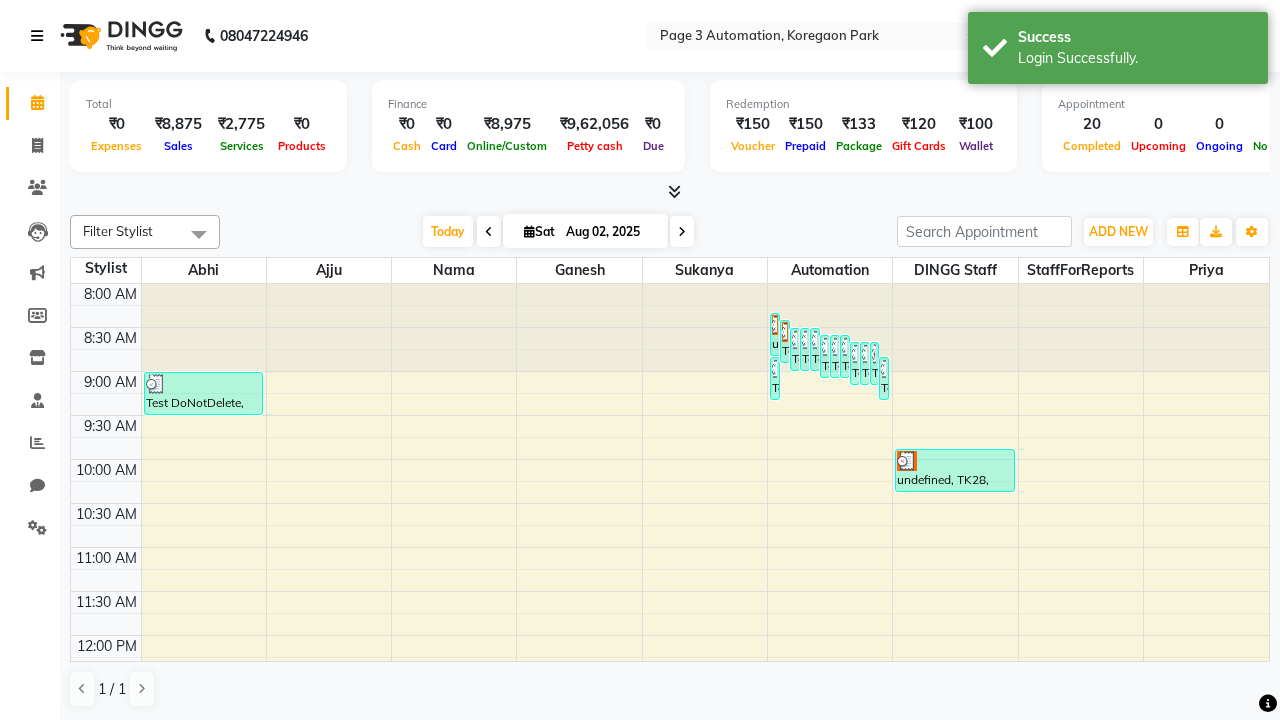 click at bounding box center [37, 36] 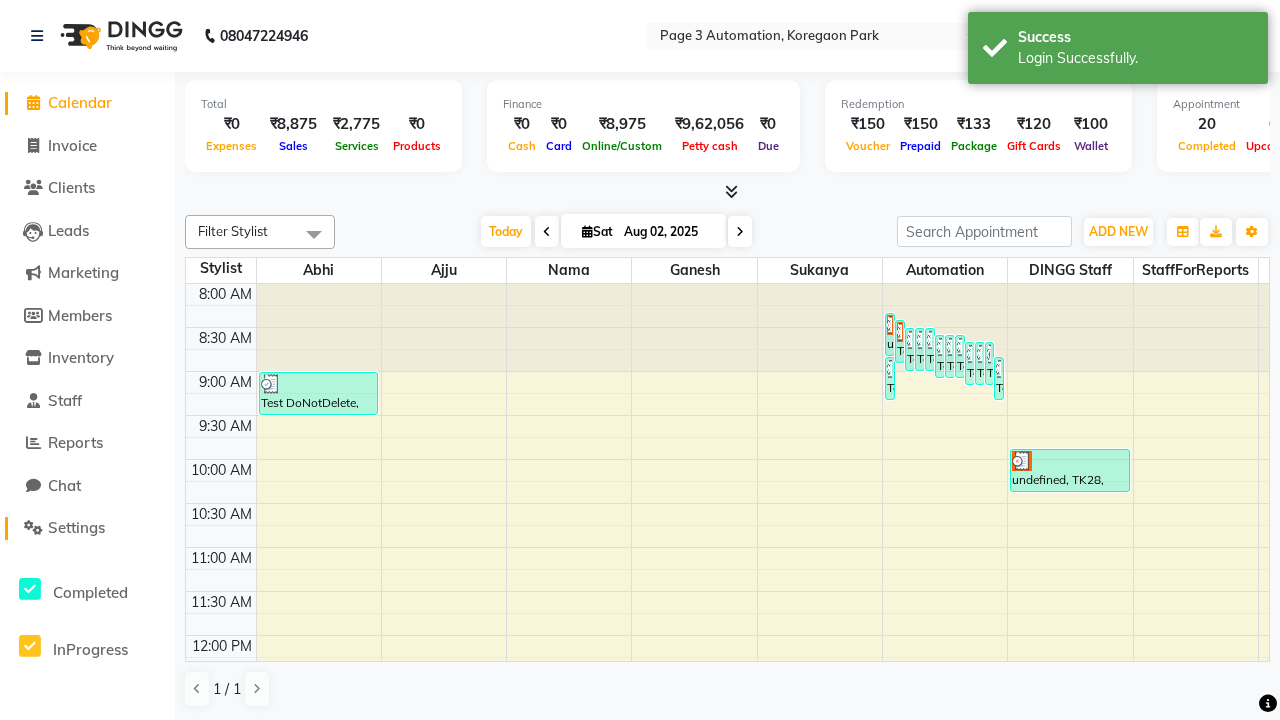 click on "Settings" 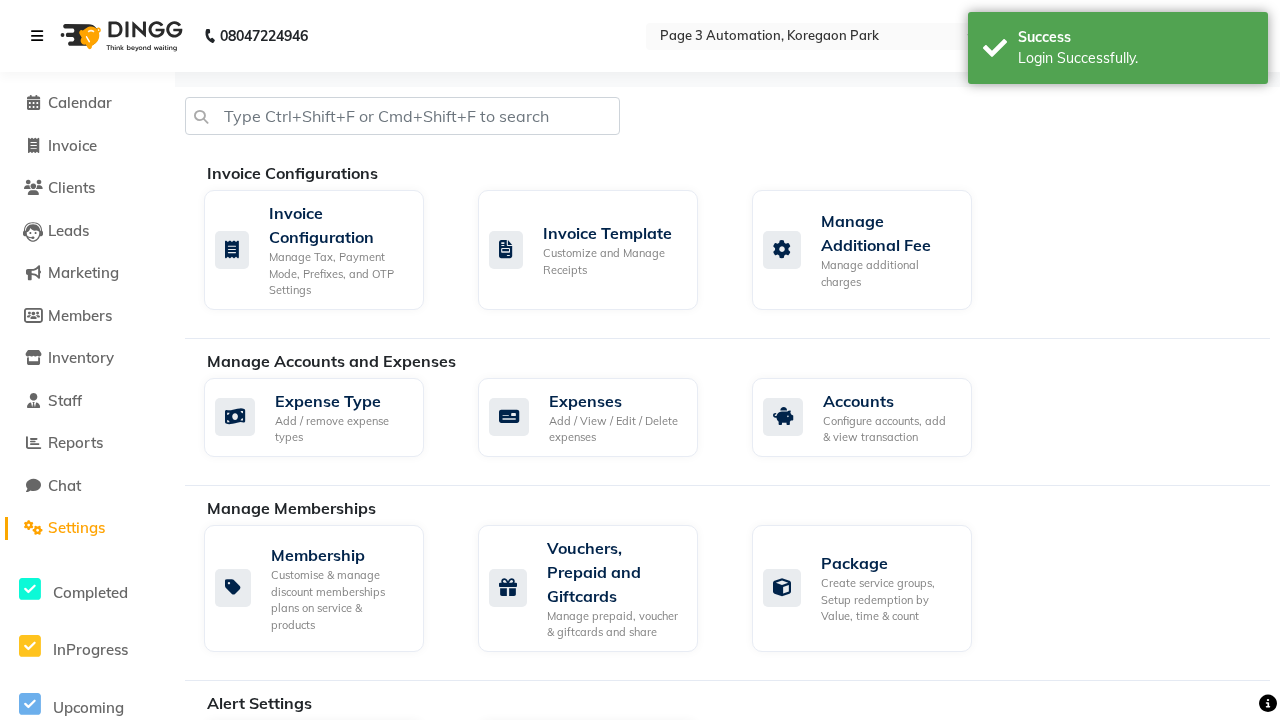 click at bounding box center [37, 36] 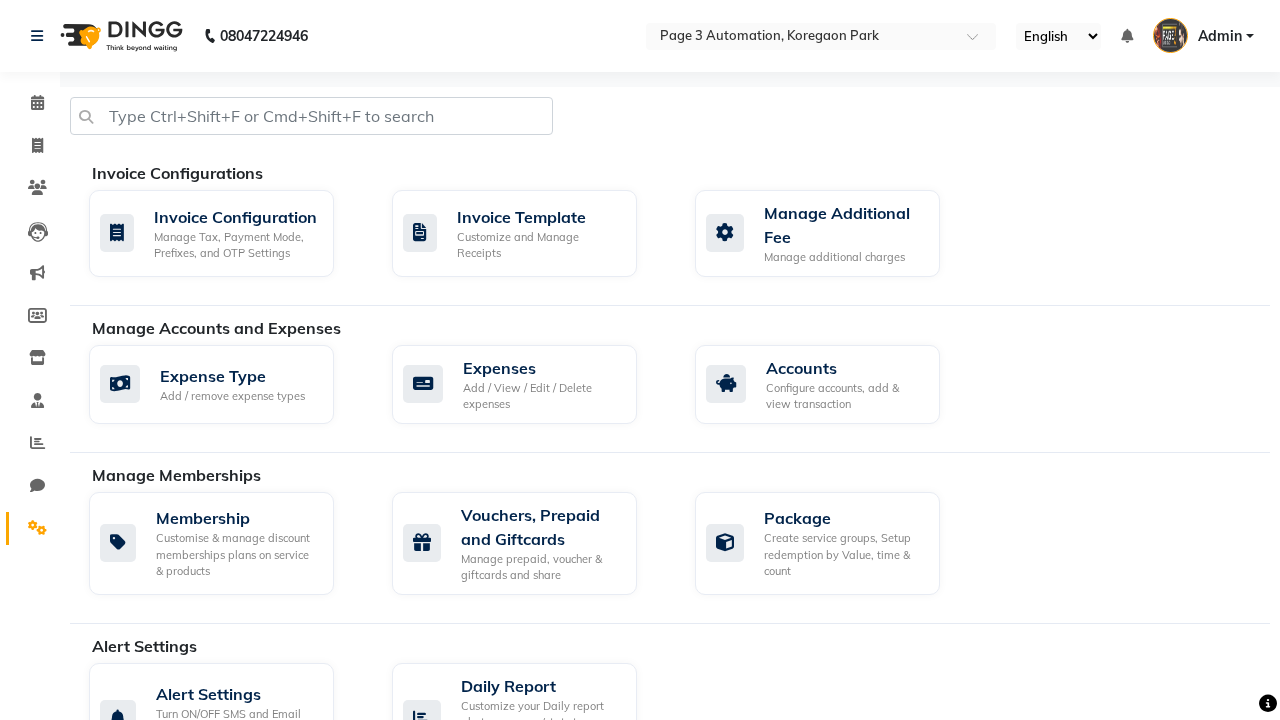 click 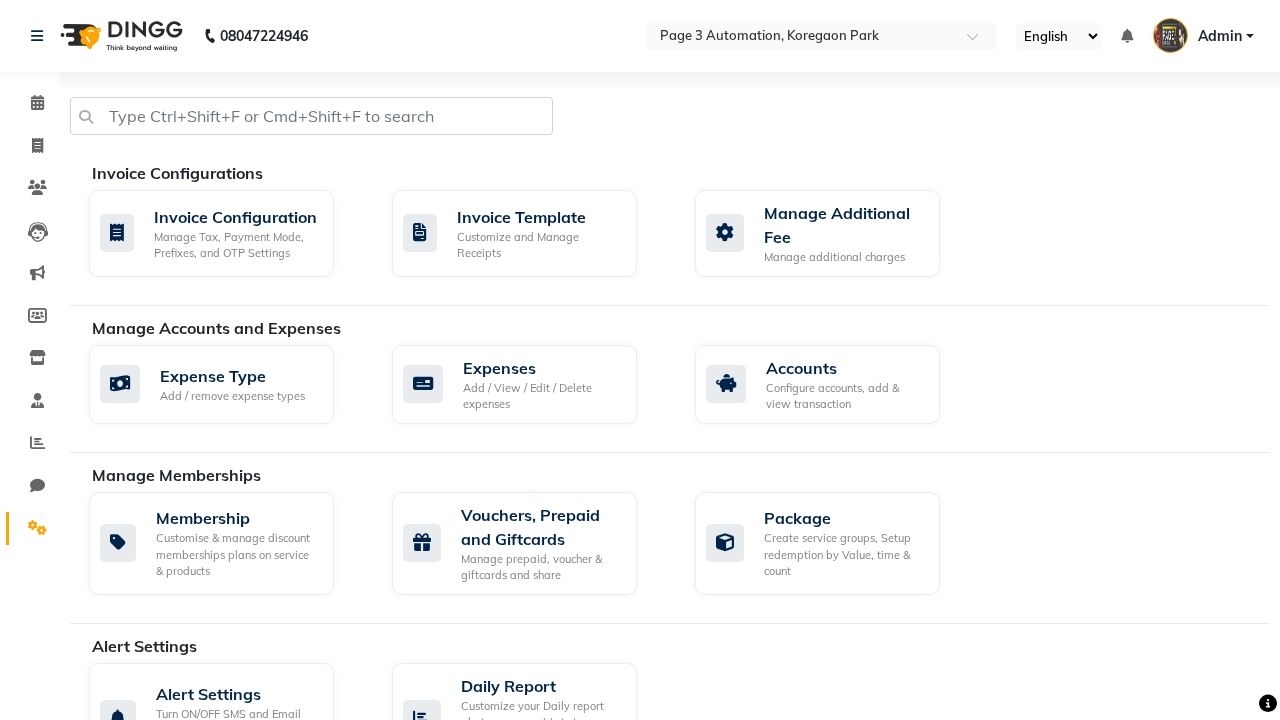 click on "Data Import" 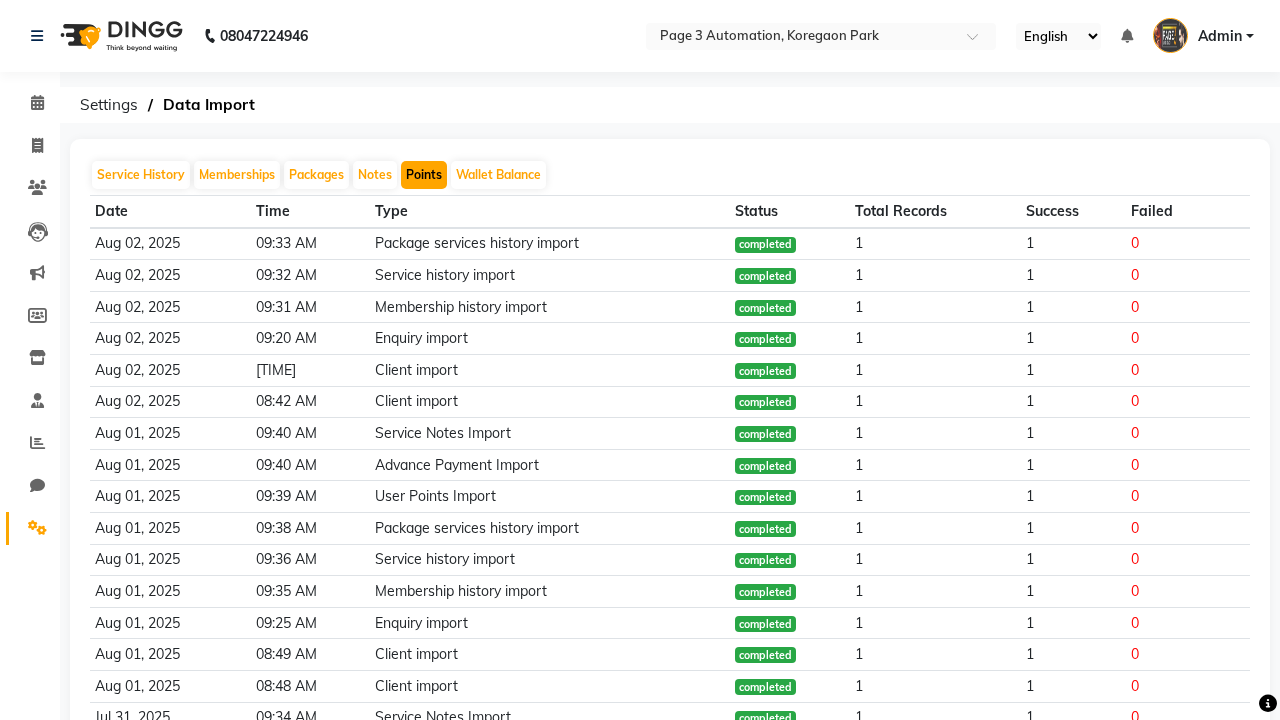 click on "Points" 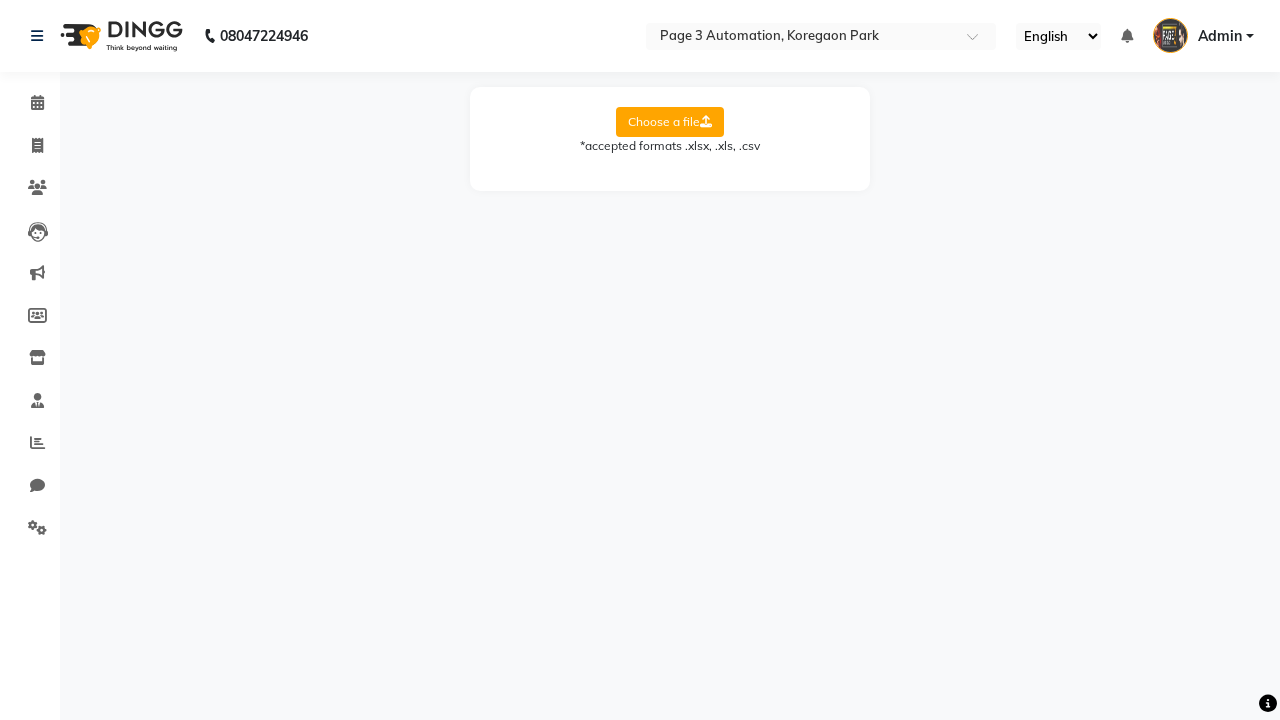 select on "Sheet1" 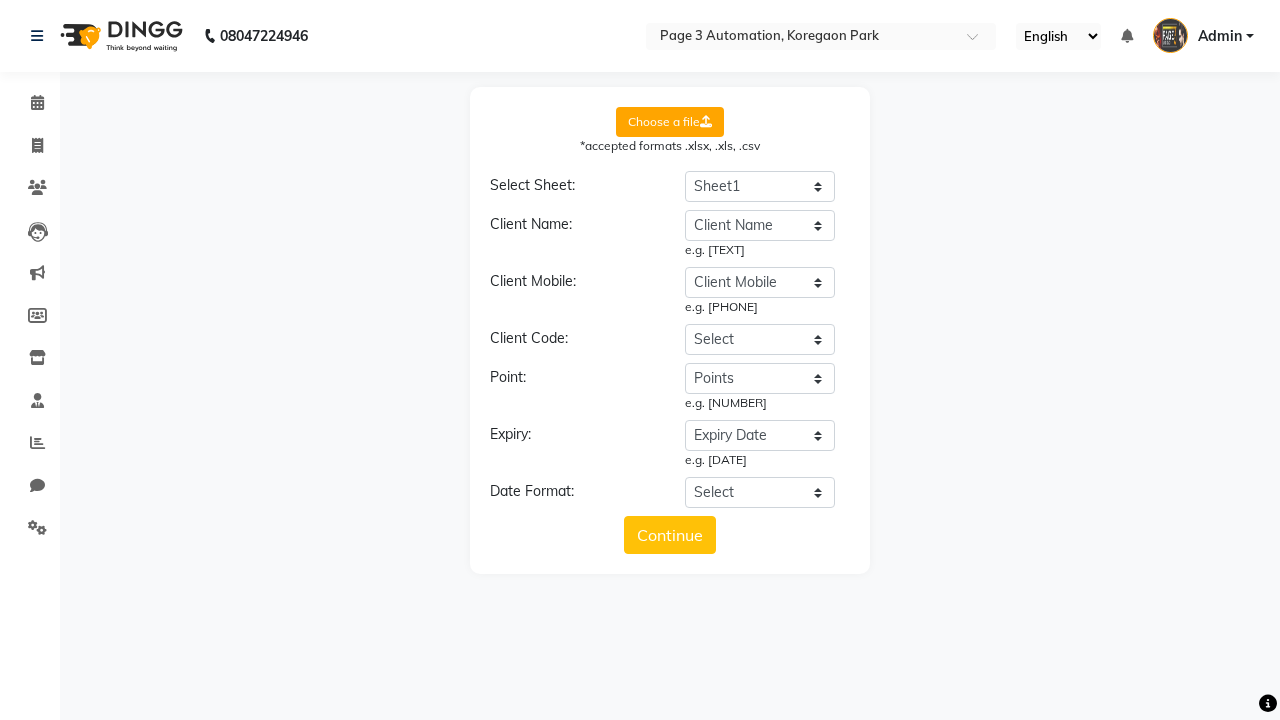 select on "DD/MM/YYYY" 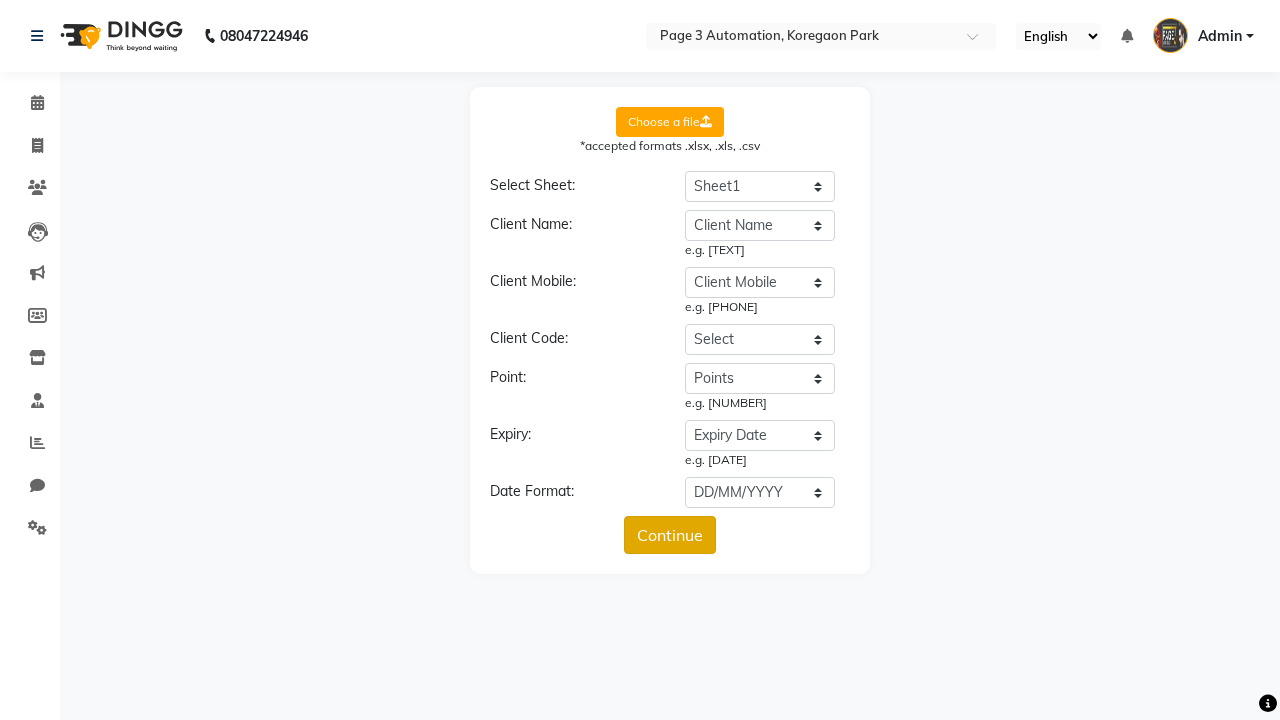 click on "Continue" 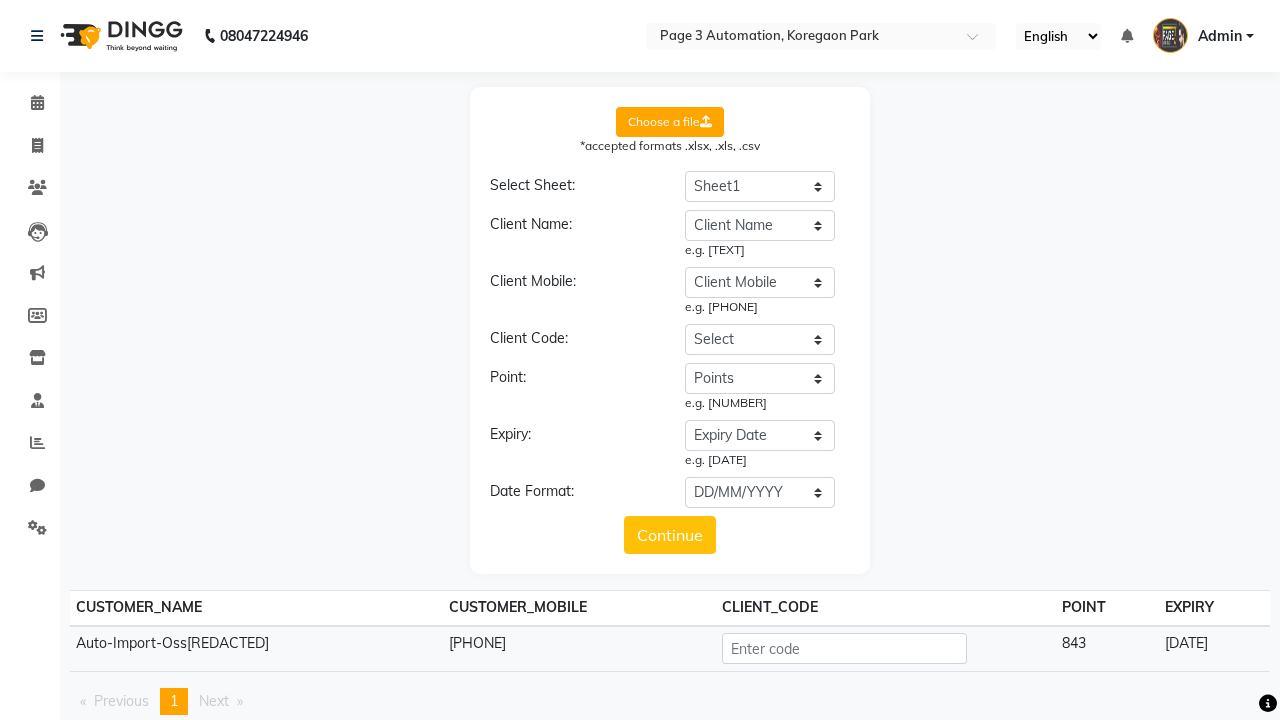 click on "Upload" 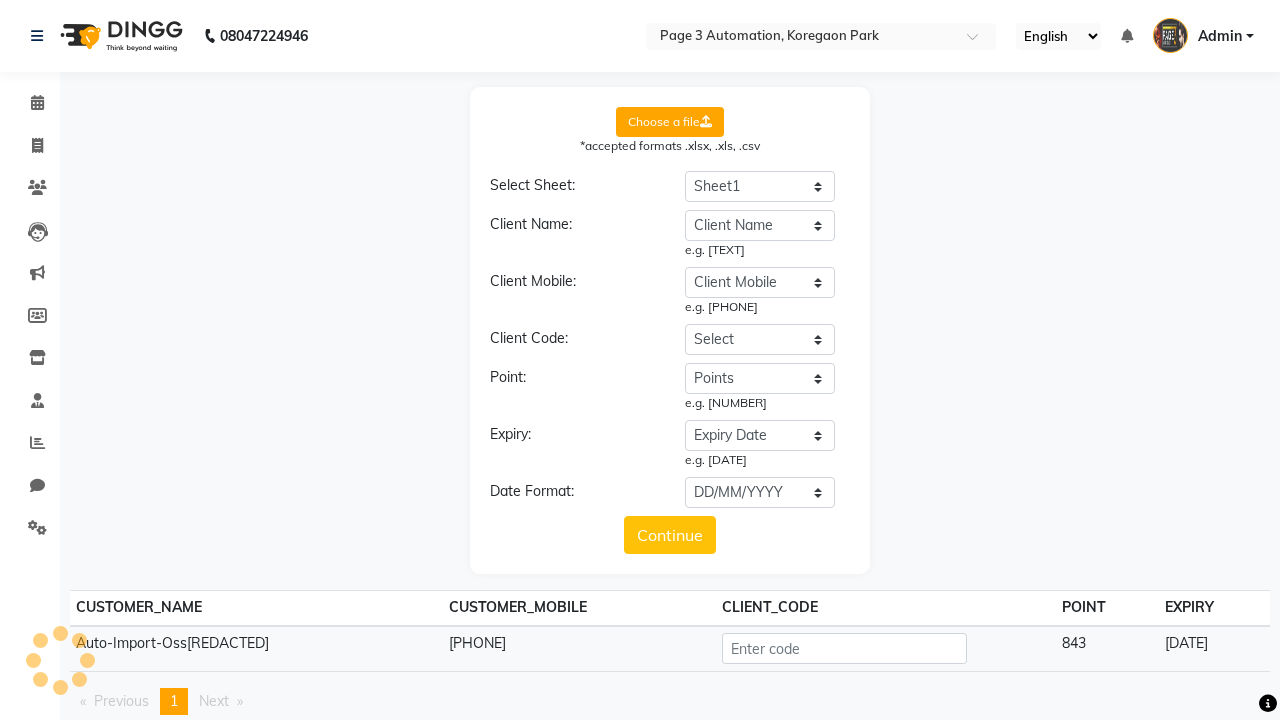 scroll, scrollTop: 100, scrollLeft: 0, axis: vertical 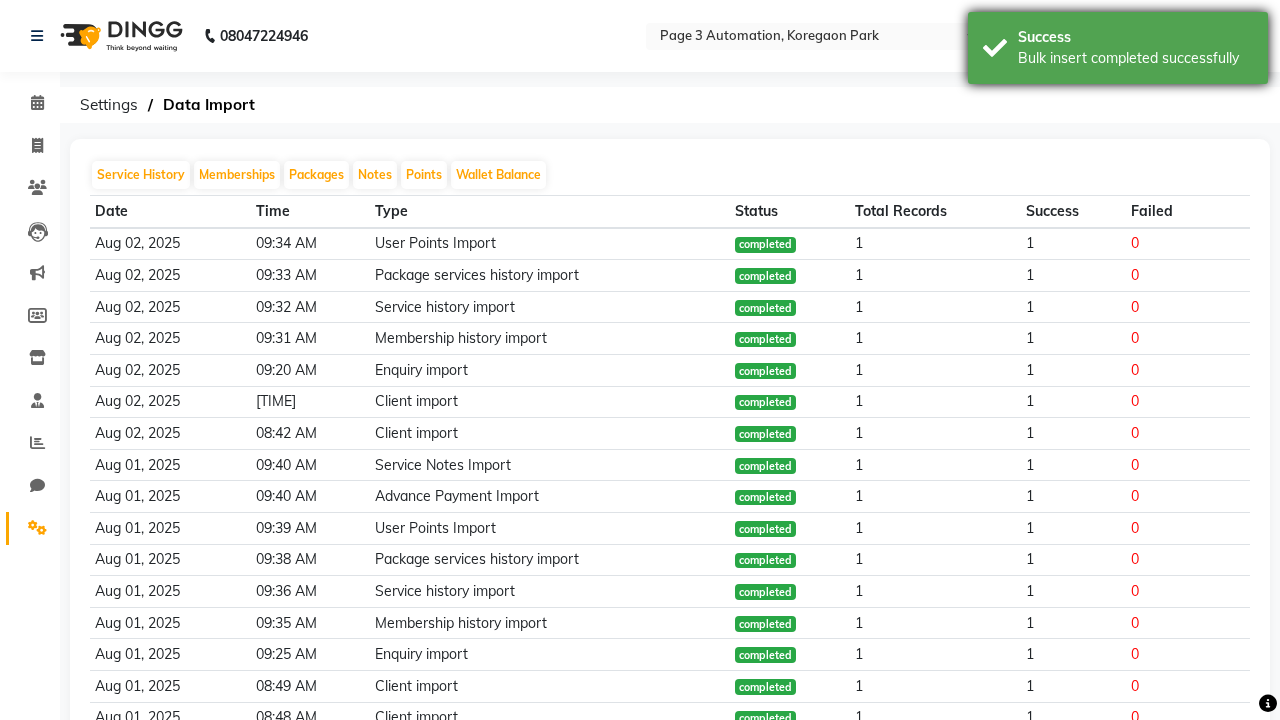 click on "Bulk insert completed successfully" at bounding box center (1135, 58) 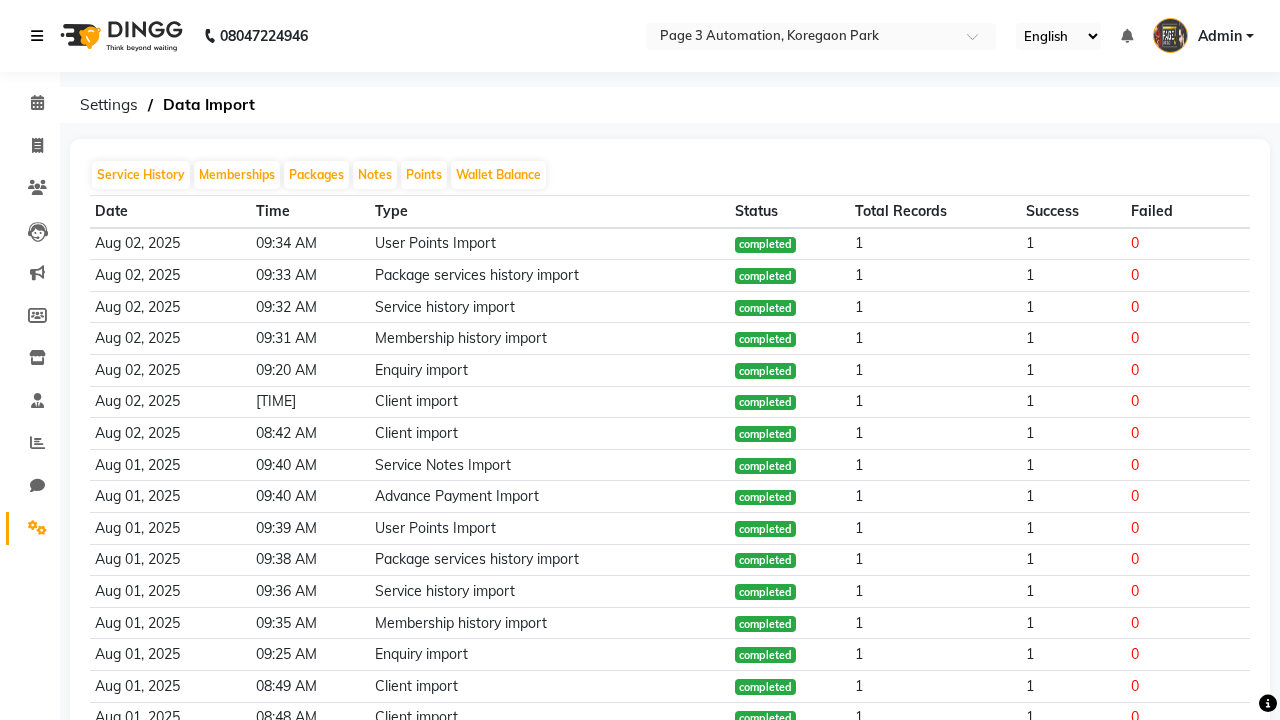 click at bounding box center (37, 36) 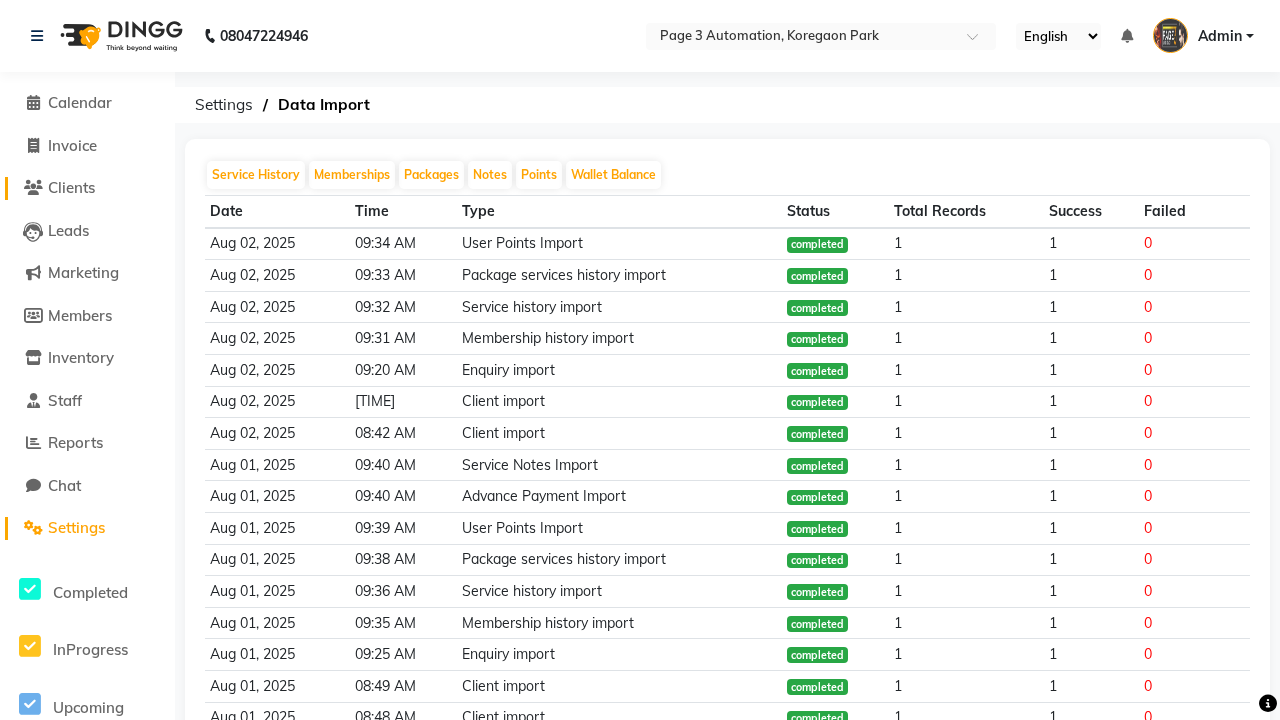 click on "Clients" 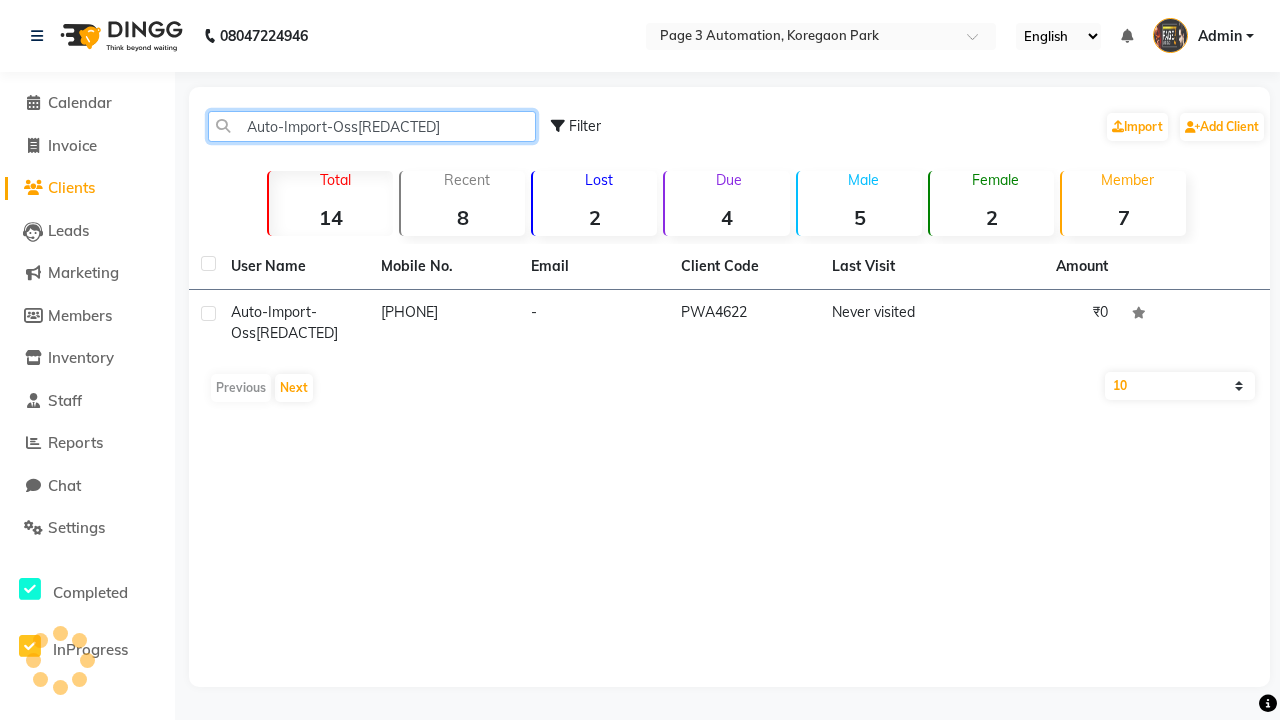 type on "Auto-Import-Oss[REDACTED]" 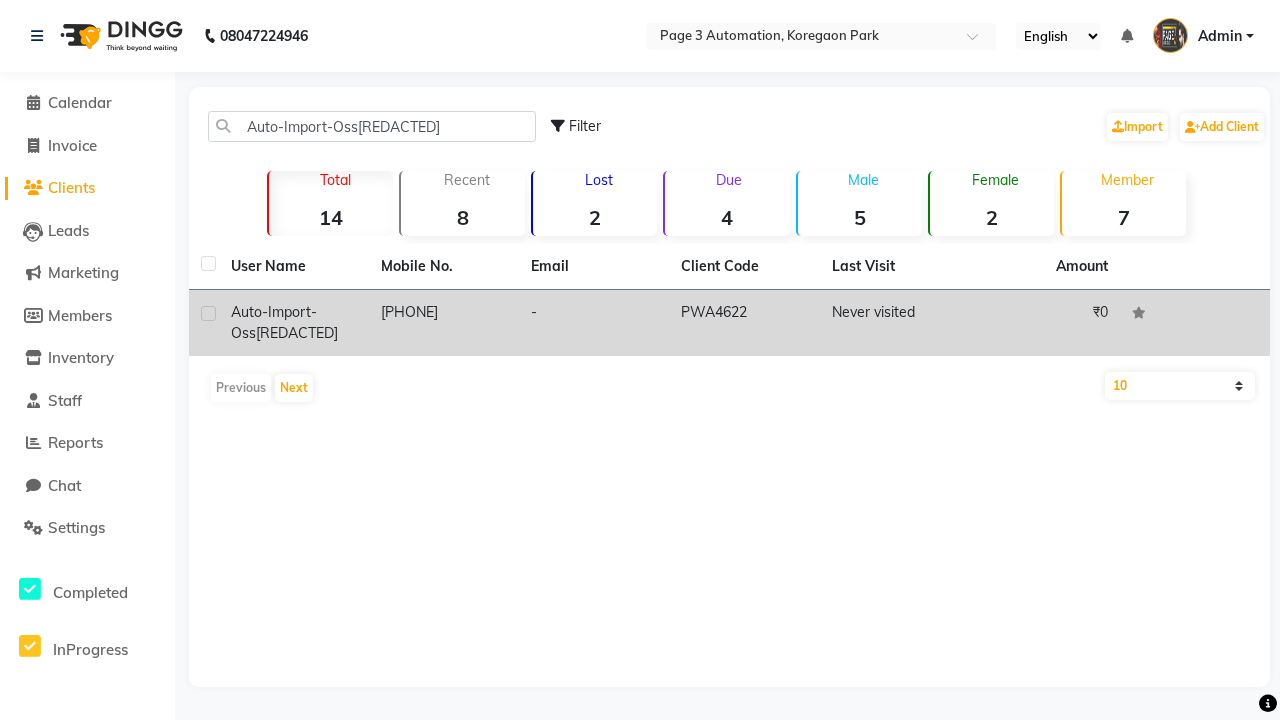 click on "PWA4622" 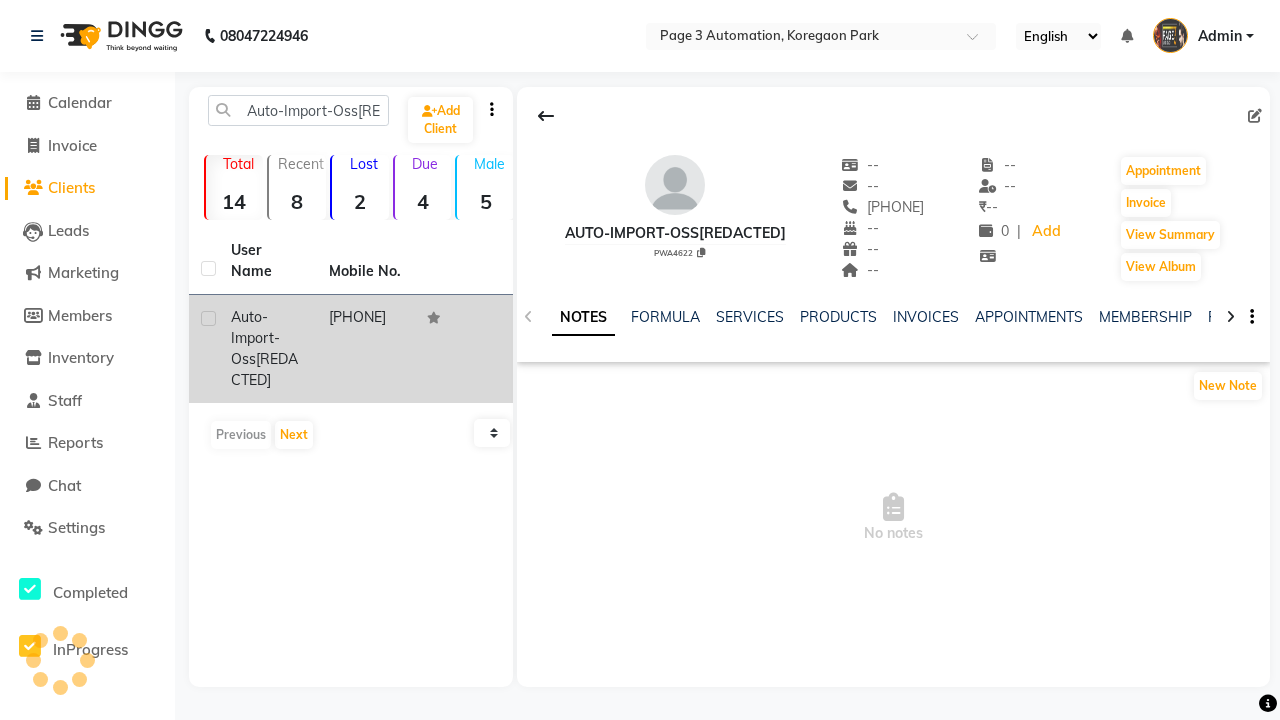 click on "POINTS" 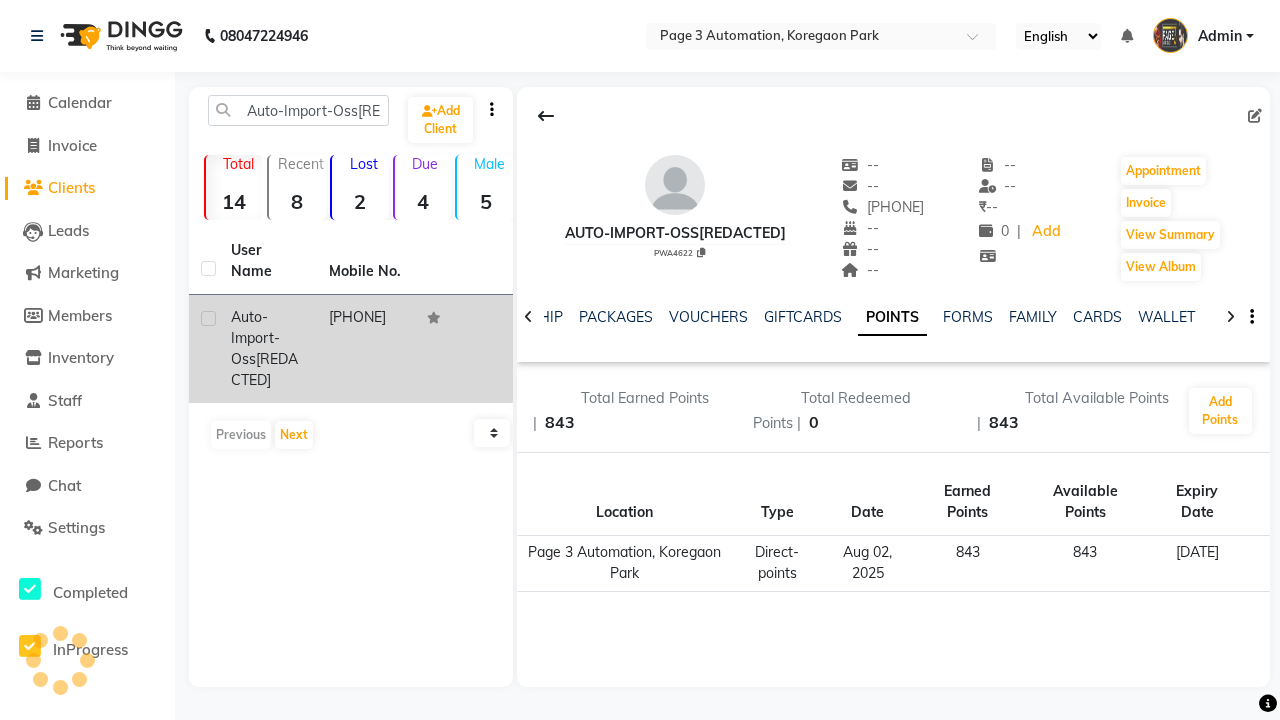 scroll, scrollTop: 0, scrollLeft: 467, axis: horizontal 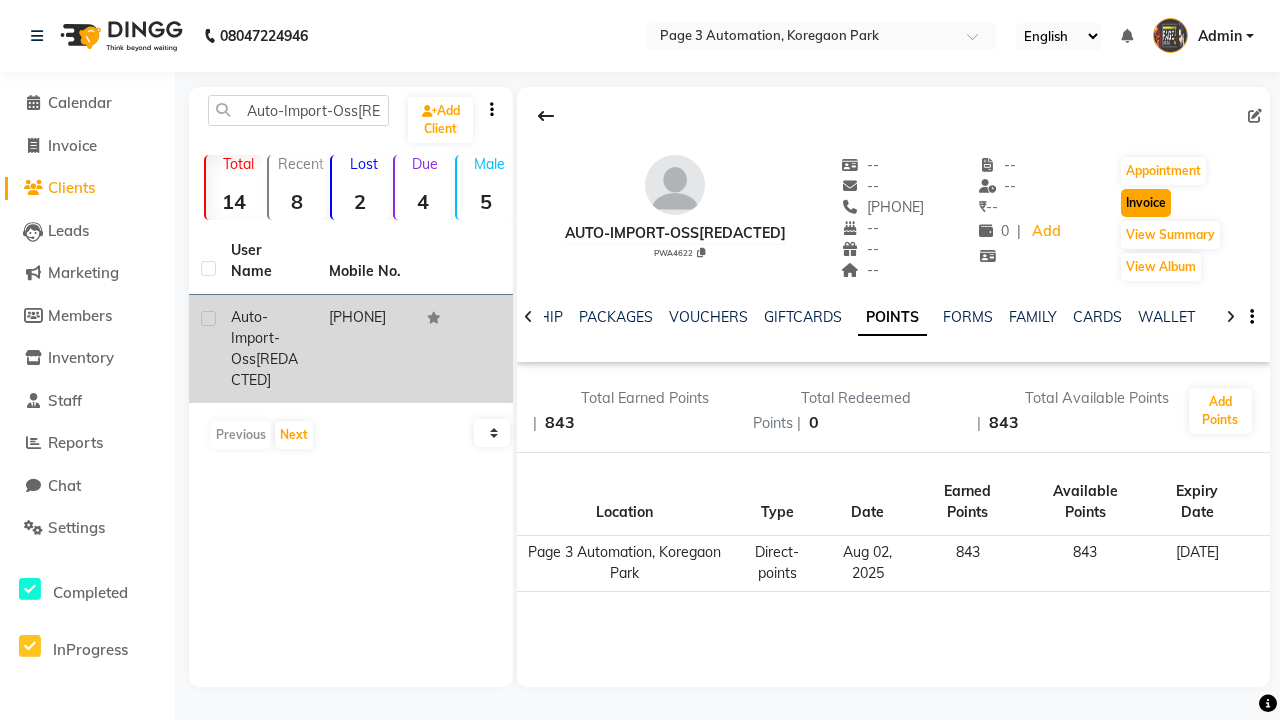 click on "Invoice" 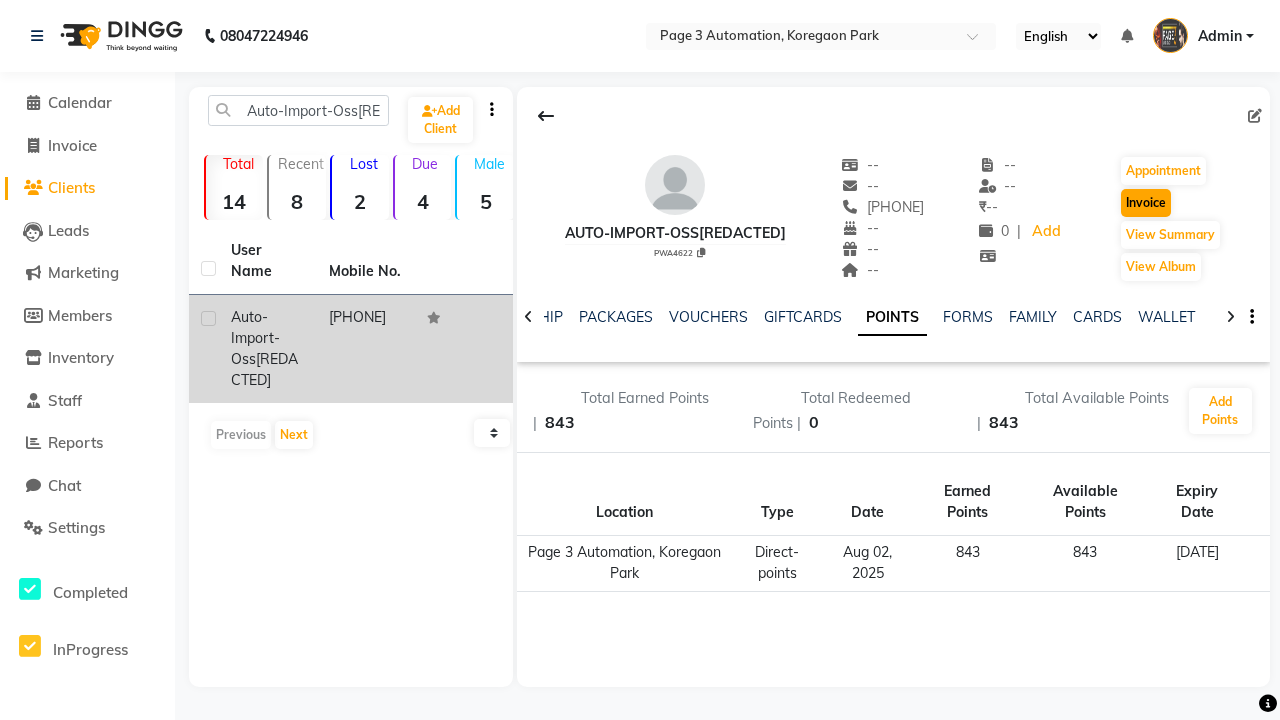 select on "service" 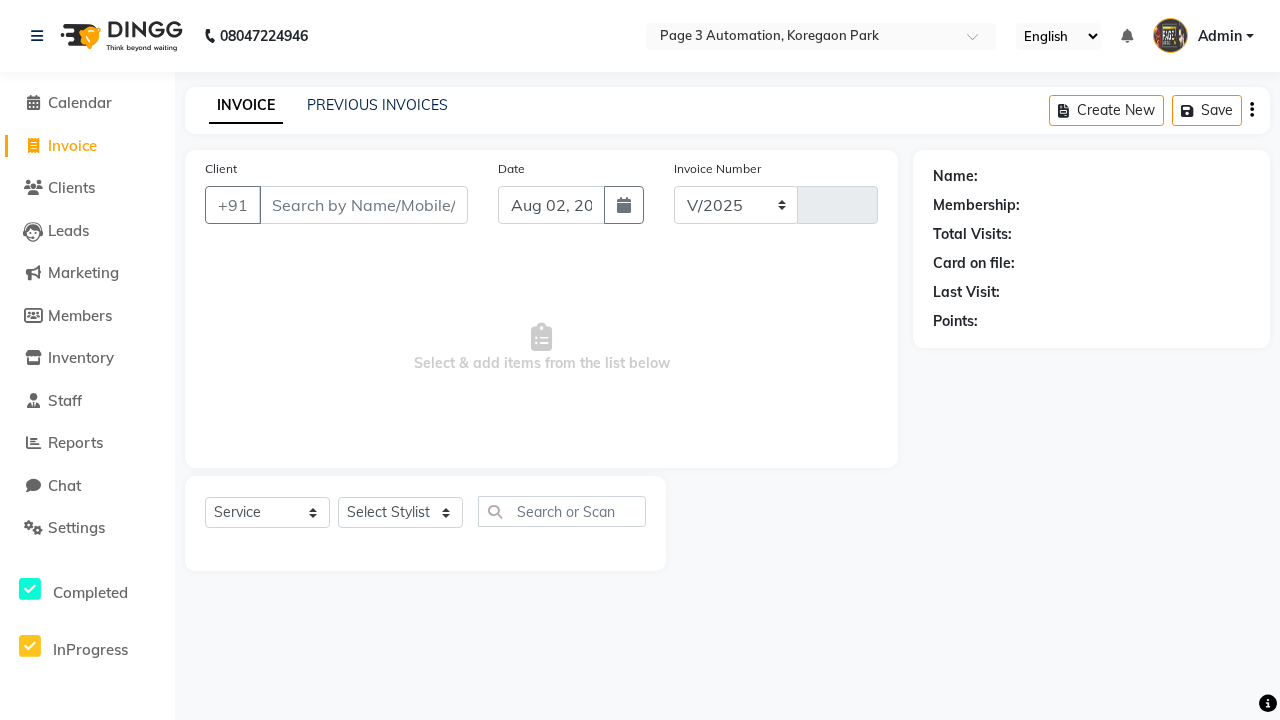 select on "2774" 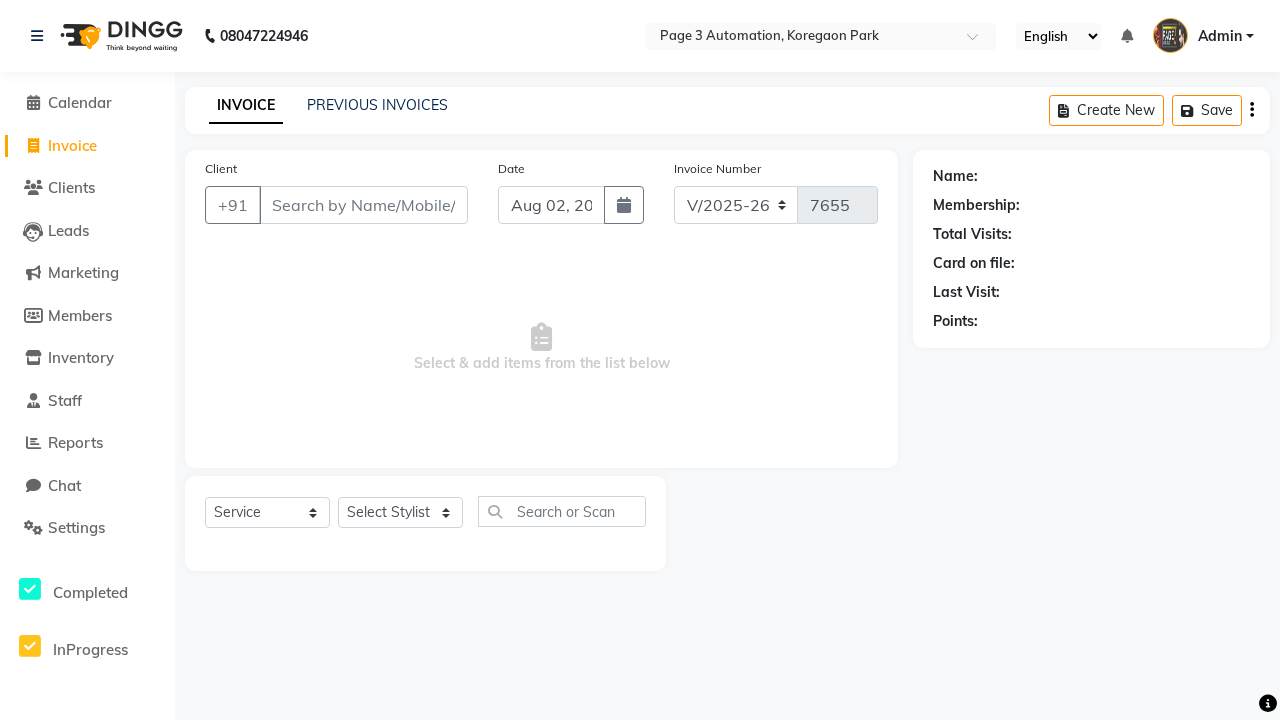 type on "[PHONE]" 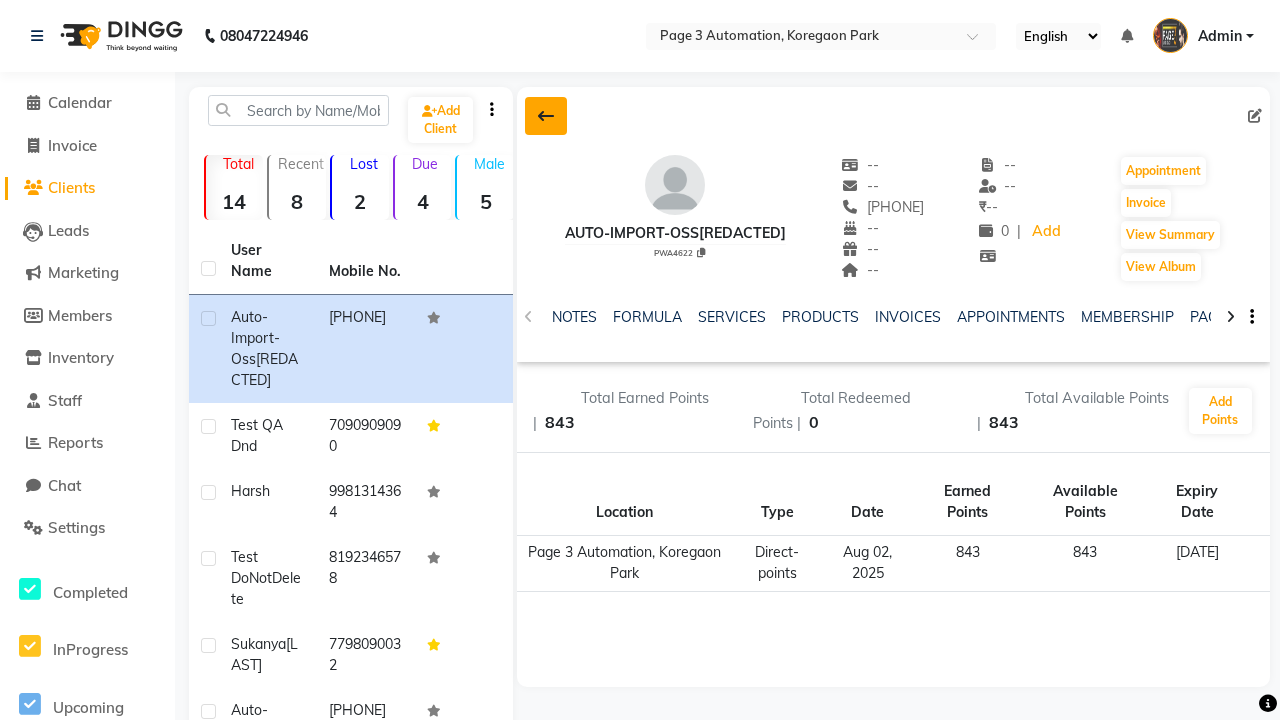 click 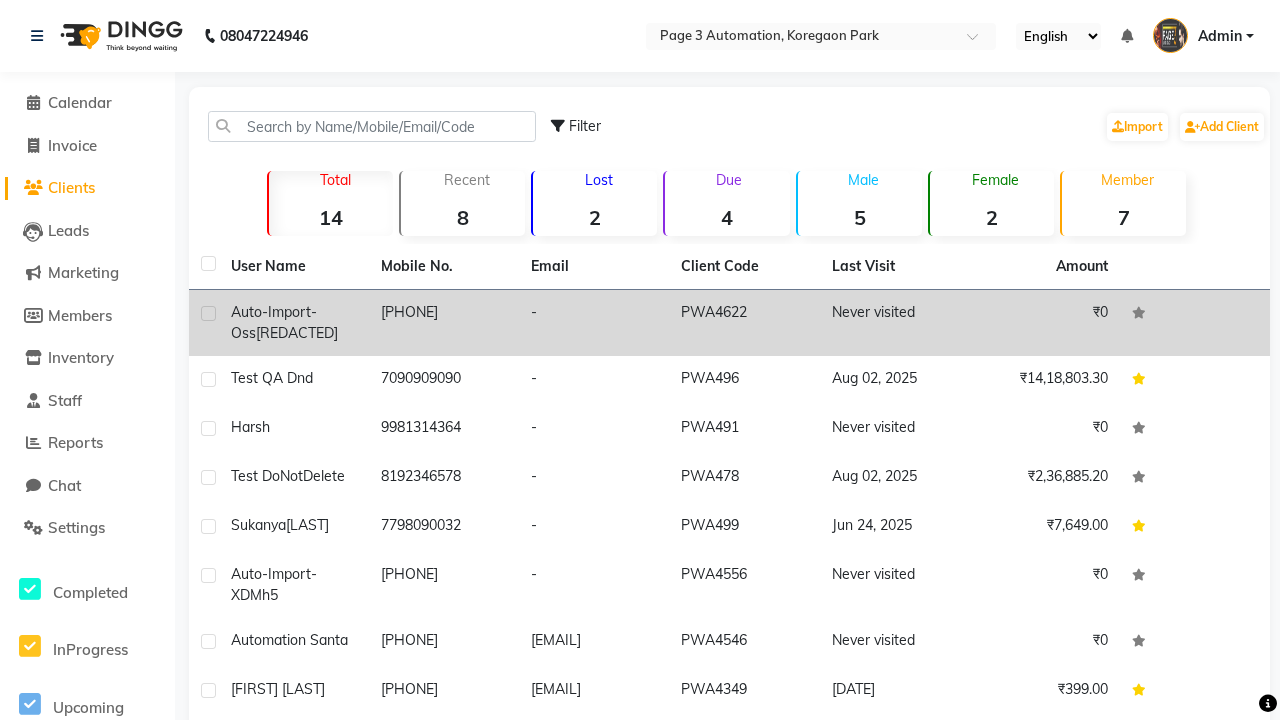 click 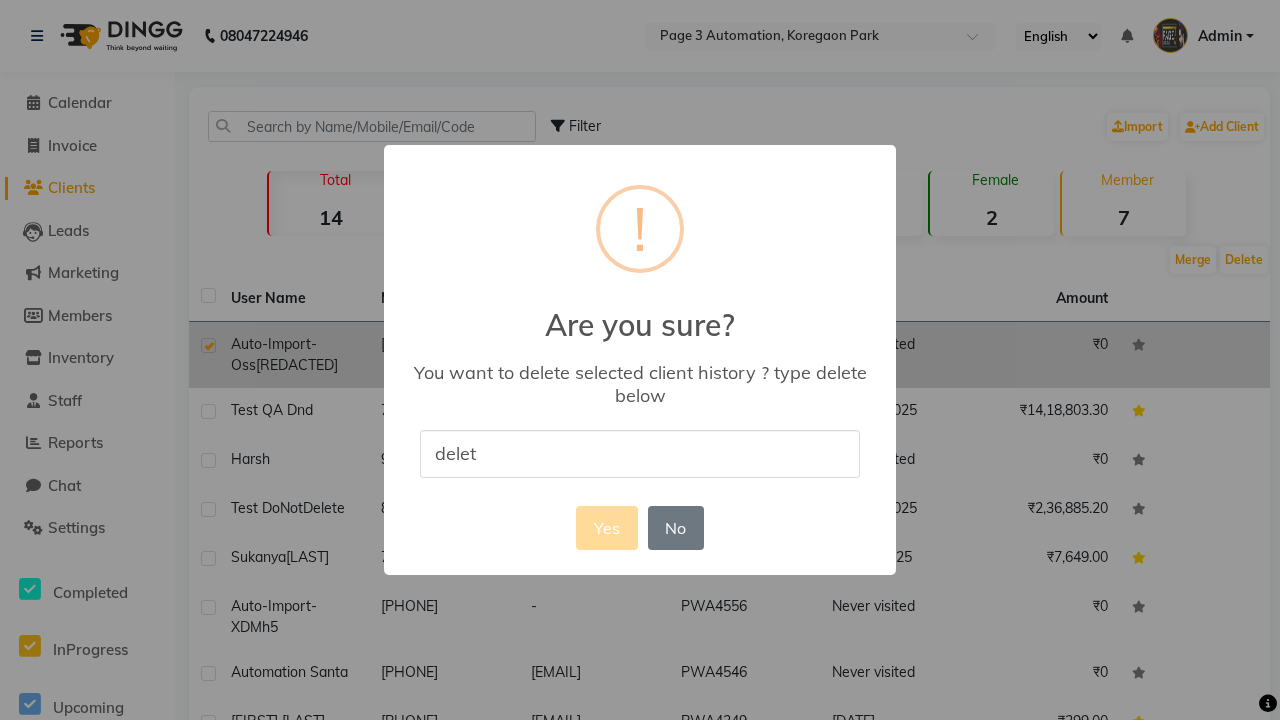 type on "delete" 